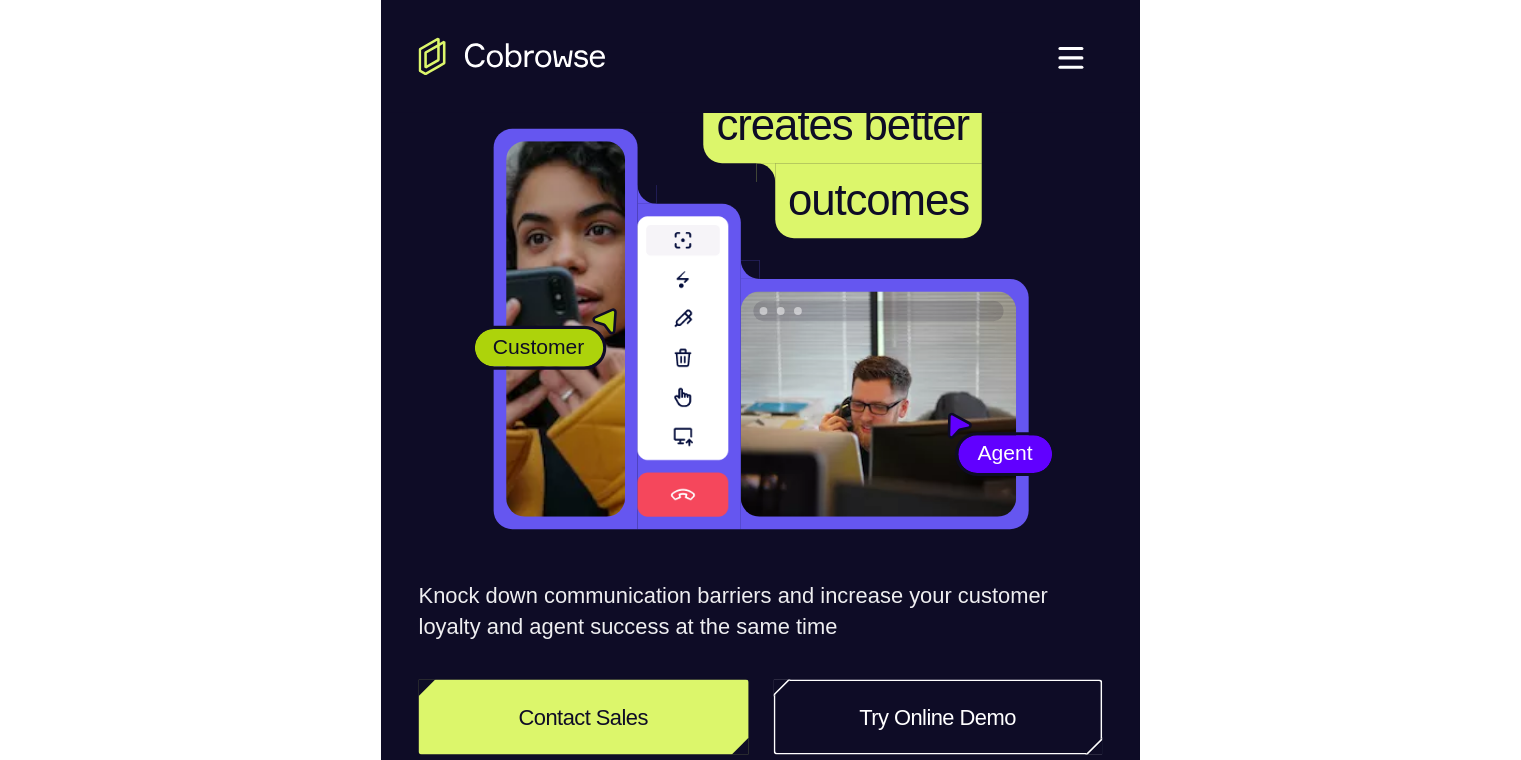 scroll, scrollTop: 0, scrollLeft: 0, axis: both 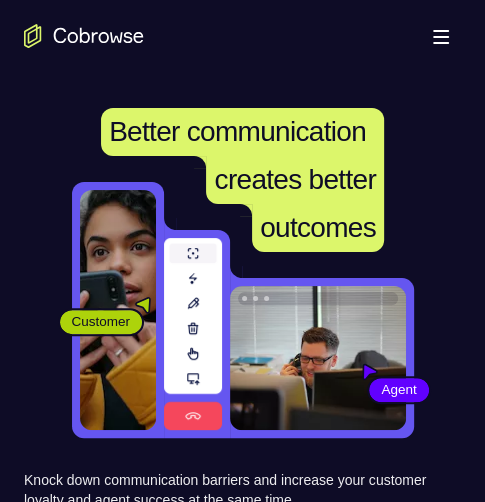 click on "Open main menu" at bounding box center [441, 36] 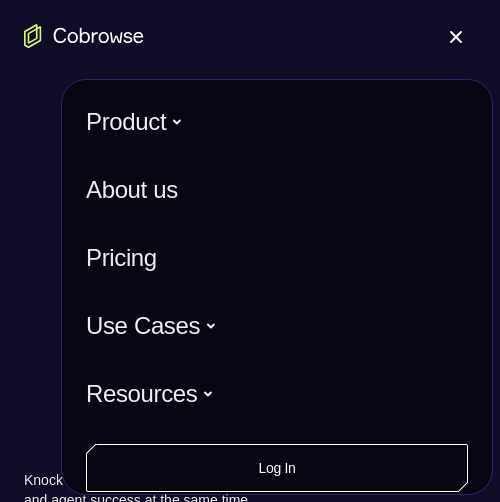 click on "Open main menu" at bounding box center (250, 36) 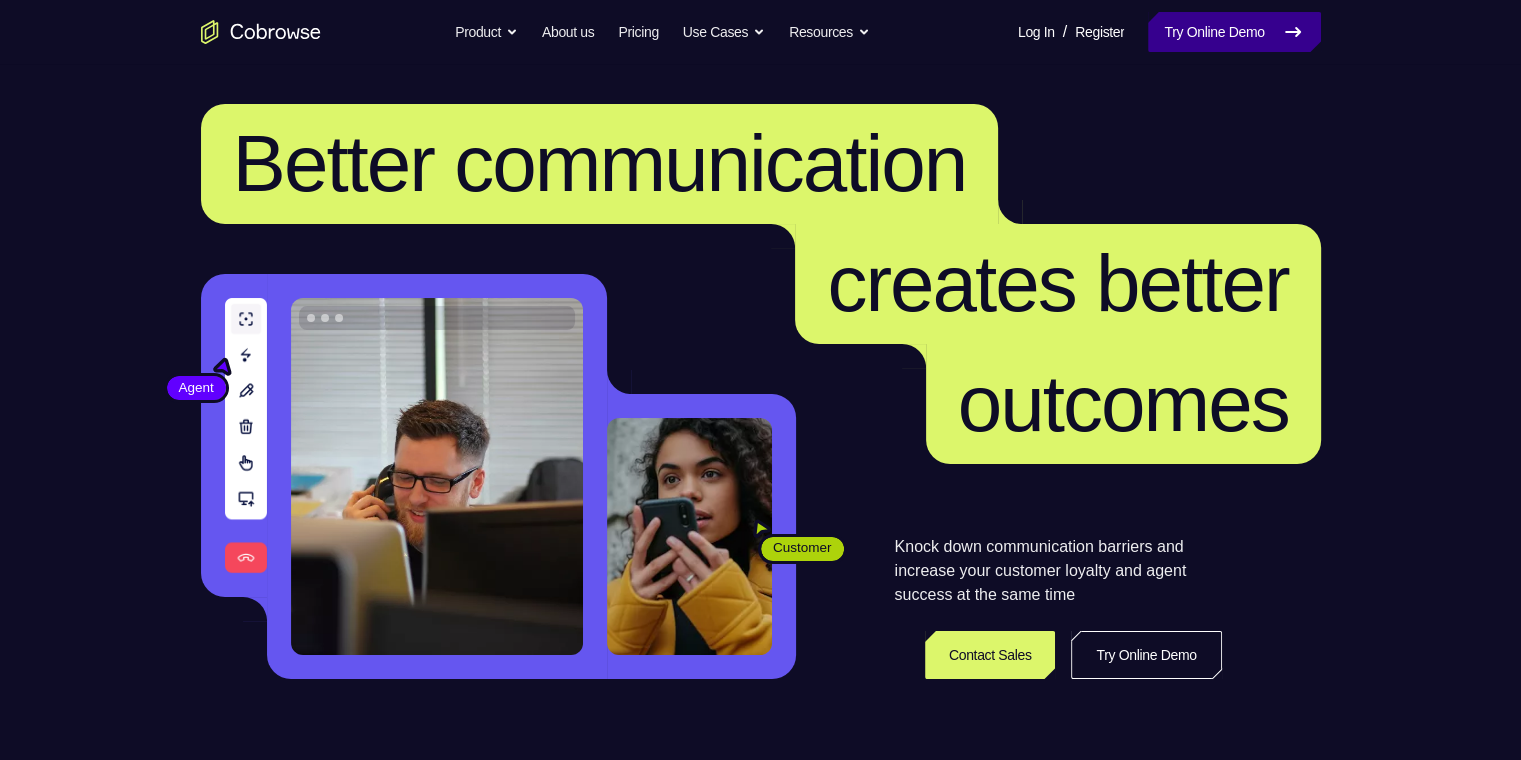 click on "Try Online Demo" at bounding box center [1234, 32] 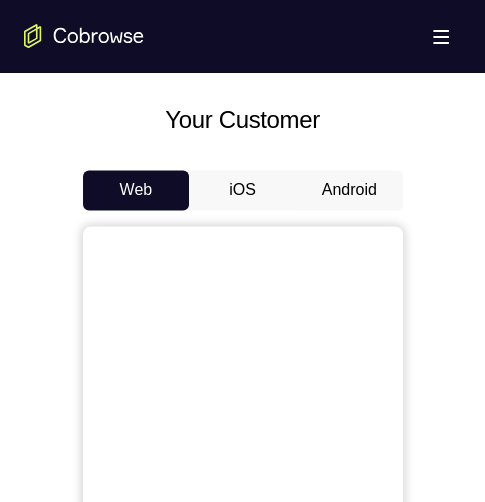 scroll, scrollTop: 700, scrollLeft: 0, axis: vertical 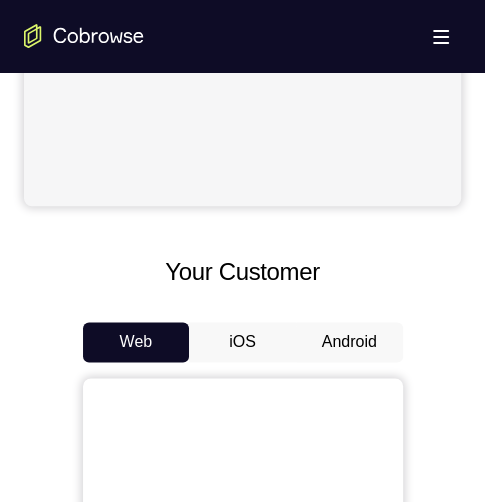 drag, startPoint x: 360, startPoint y: 335, endPoint x: 353, endPoint y: 301, distance: 34.713108 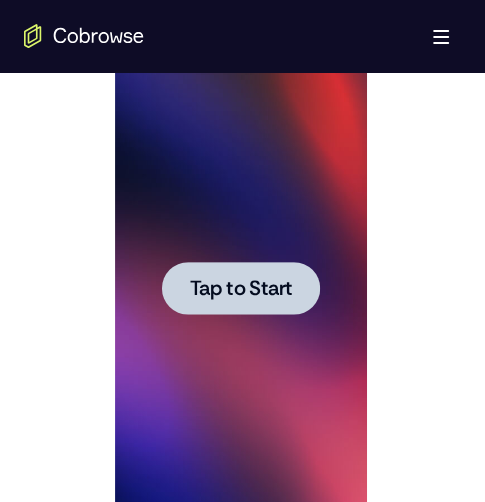 scroll, scrollTop: 0, scrollLeft: 0, axis: both 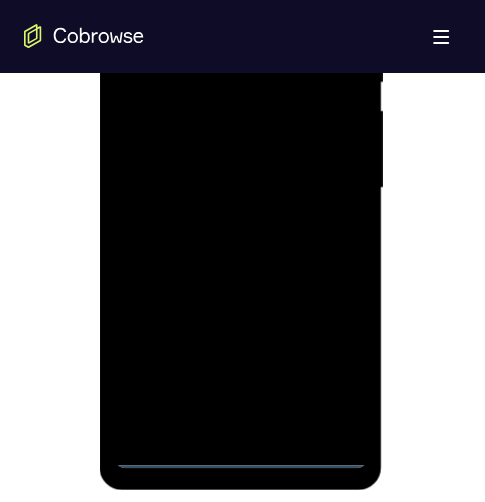 click at bounding box center (241, 188) 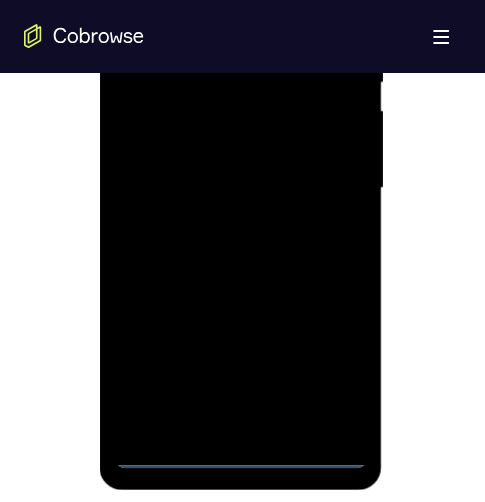 click at bounding box center [241, 188] 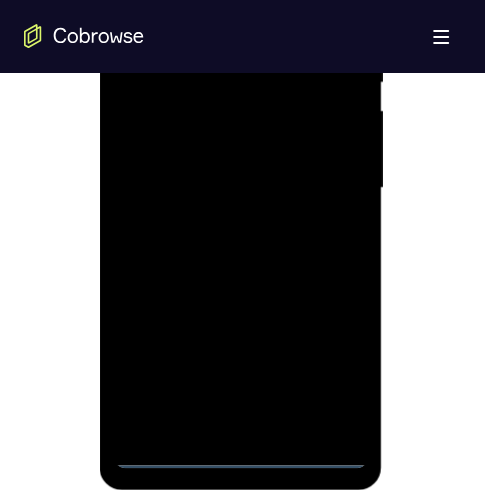 click at bounding box center [241, 188] 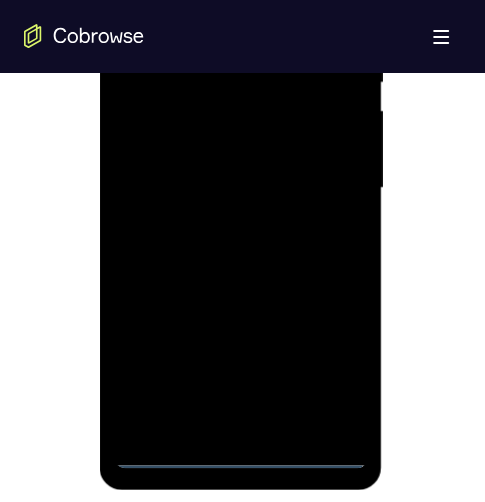 click at bounding box center (241, 188) 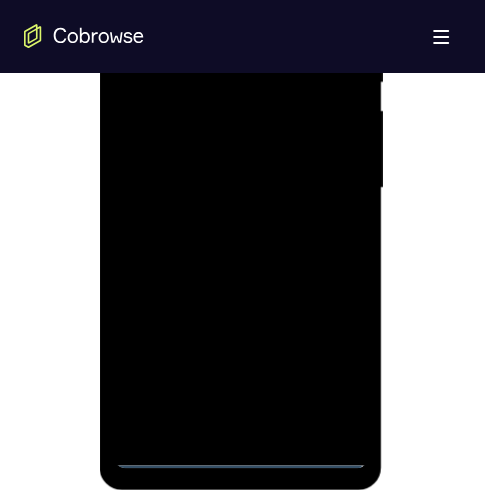 click at bounding box center [241, 188] 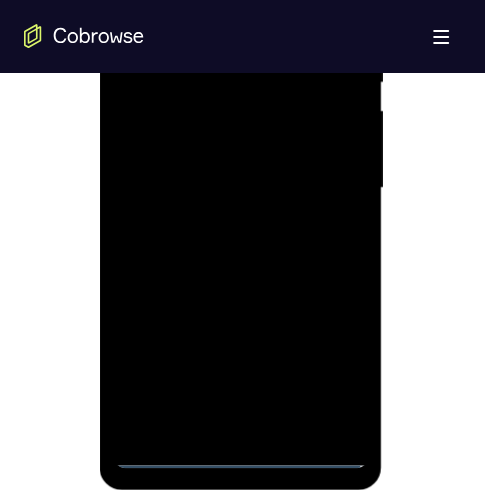 click at bounding box center [241, 188] 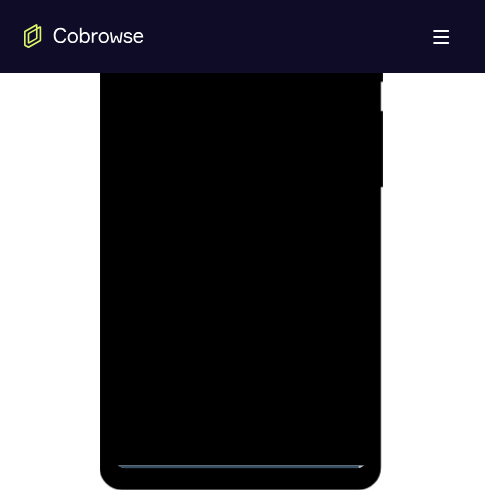 click at bounding box center (241, 188) 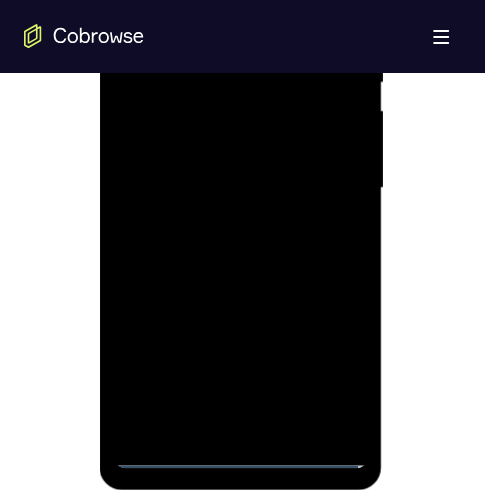 click at bounding box center [241, 188] 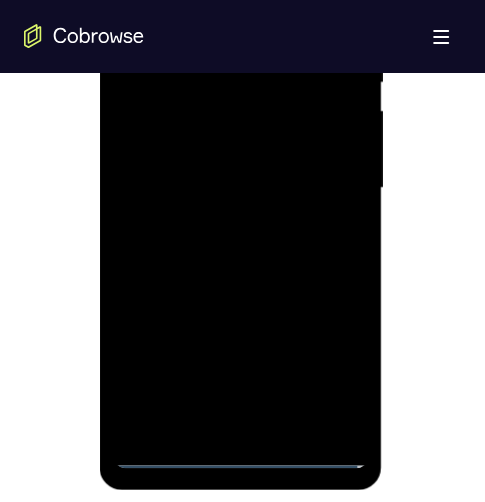 click at bounding box center [241, 188] 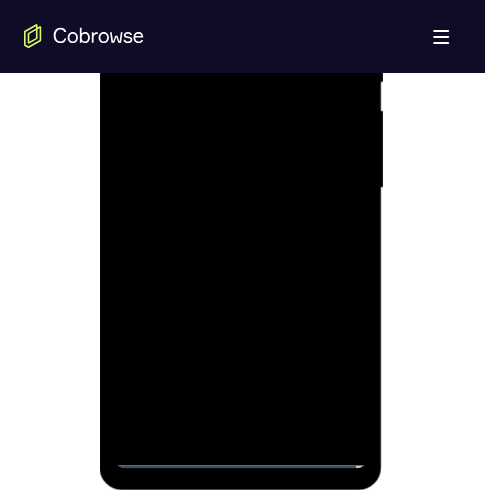 click at bounding box center (241, 188) 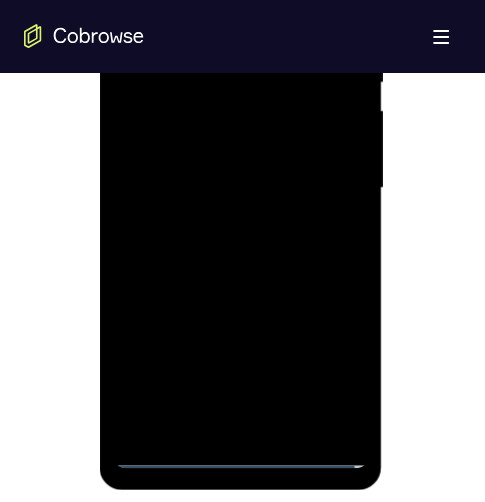 click at bounding box center (241, 188) 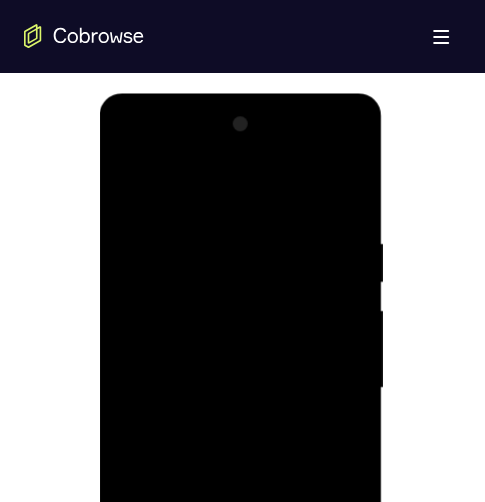 scroll, scrollTop: 800, scrollLeft: 0, axis: vertical 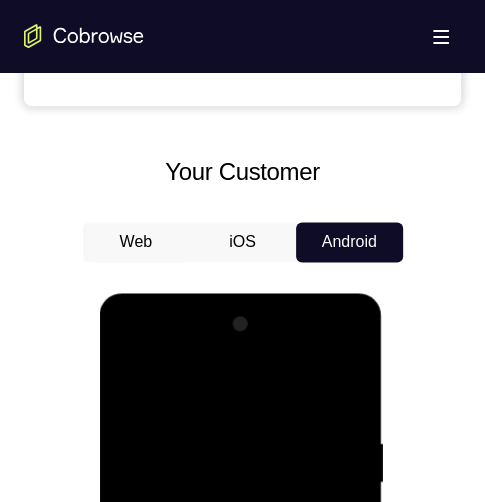 click at bounding box center (241, 588) 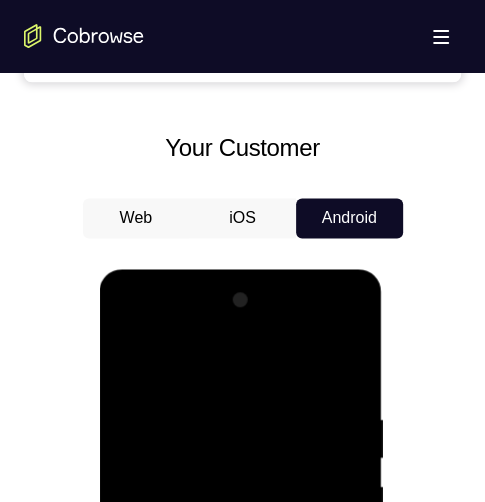 click at bounding box center (241, 564) 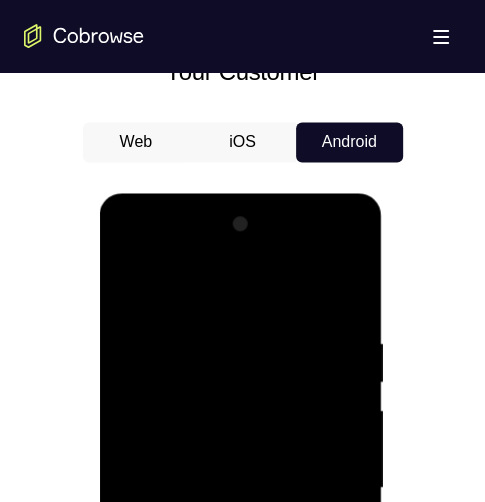 scroll, scrollTop: 1100, scrollLeft: 0, axis: vertical 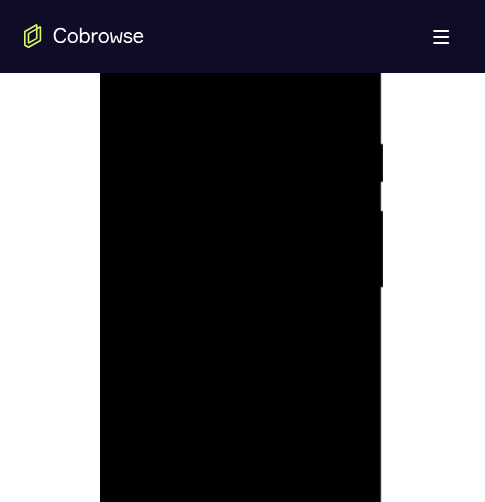 click at bounding box center [241, 288] 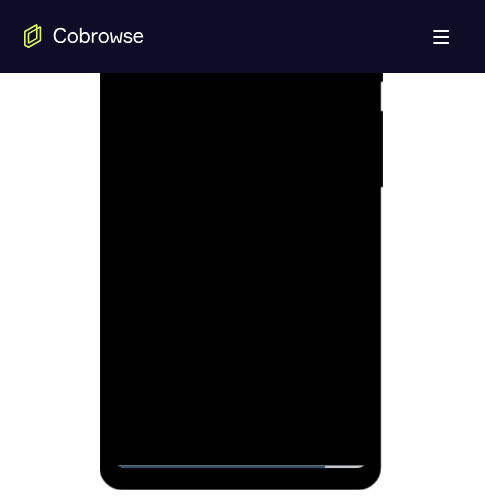 scroll, scrollTop: 1295, scrollLeft: 0, axis: vertical 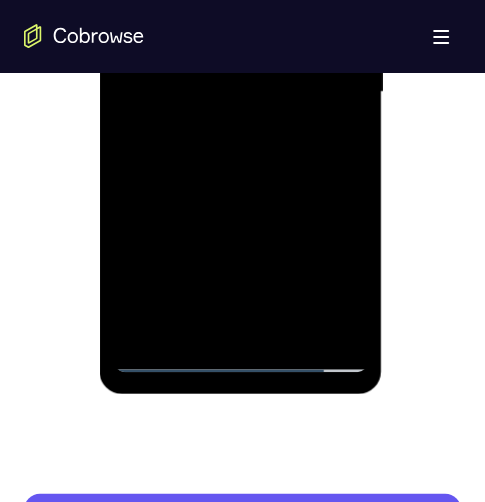 click at bounding box center (241, 93) 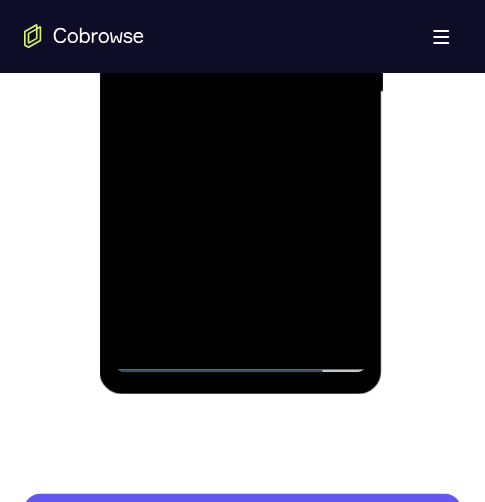 click at bounding box center (241, 93) 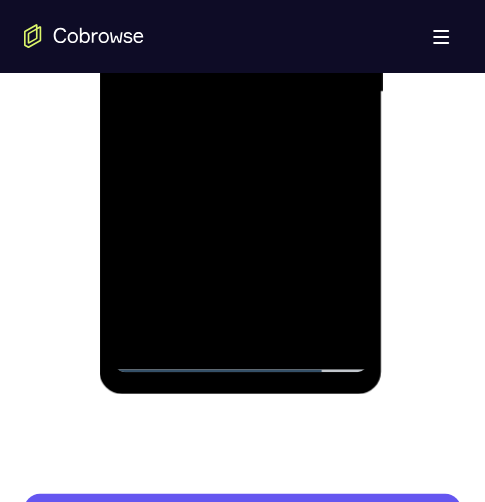 scroll, scrollTop: 900, scrollLeft: 0, axis: vertical 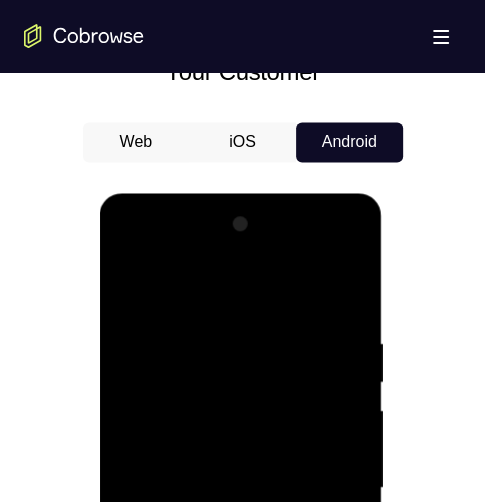 click at bounding box center [241, 488] 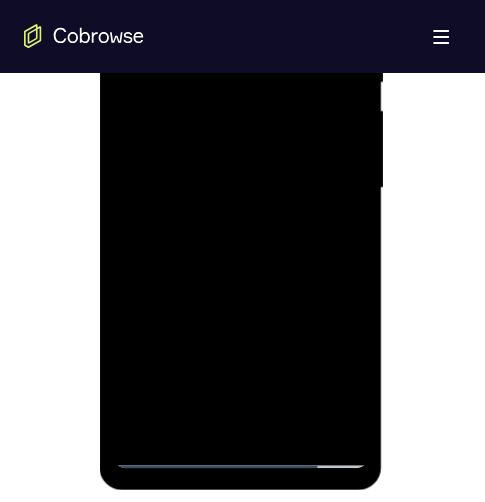drag, startPoint x: 155, startPoint y: 405, endPoint x: 160, endPoint y: 414, distance: 10.29563 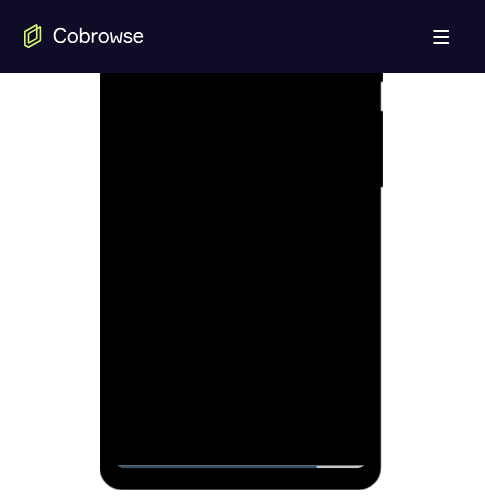drag, startPoint x: 160, startPoint y: 414, endPoint x: 206, endPoint y: 409, distance: 46.270943 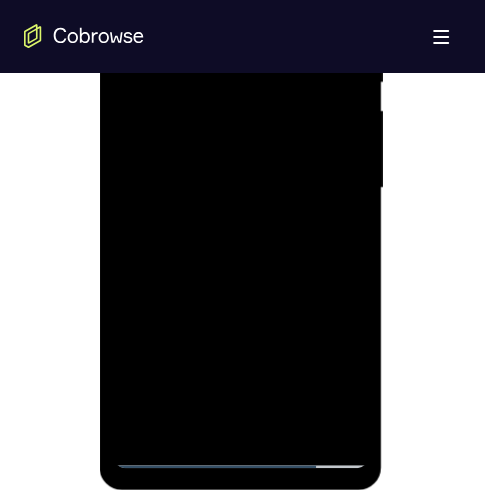click at bounding box center [241, 188] 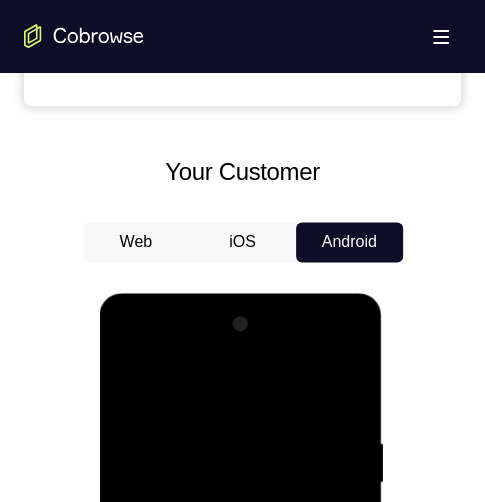 scroll, scrollTop: 1115, scrollLeft: 0, axis: vertical 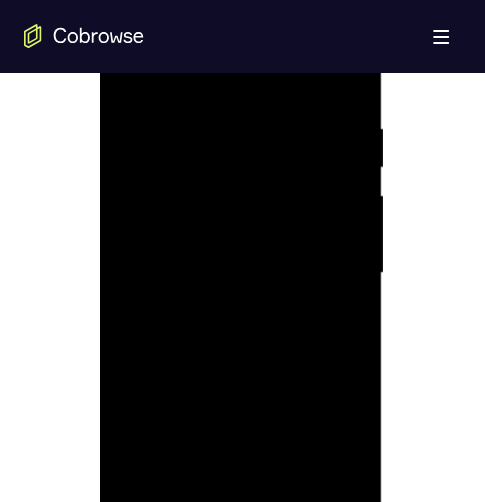 click at bounding box center [241, 273] 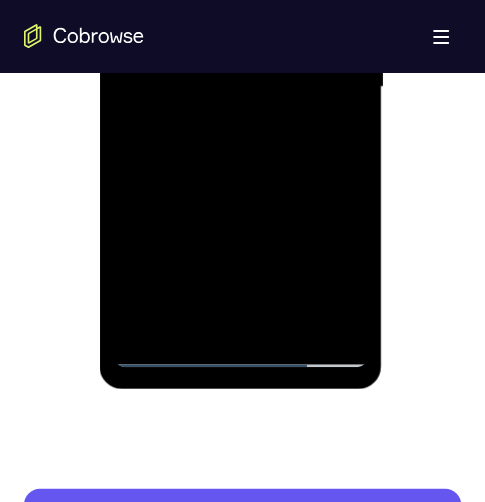 drag, startPoint x: 172, startPoint y: 349, endPoint x: 284, endPoint y: 436, distance: 141.82031 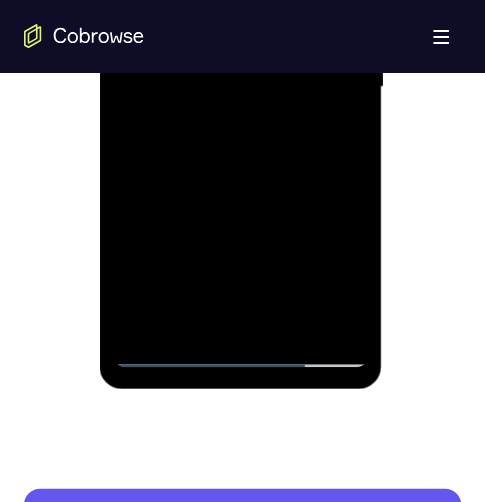 scroll, scrollTop: 601, scrollLeft: 0, axis: vertical 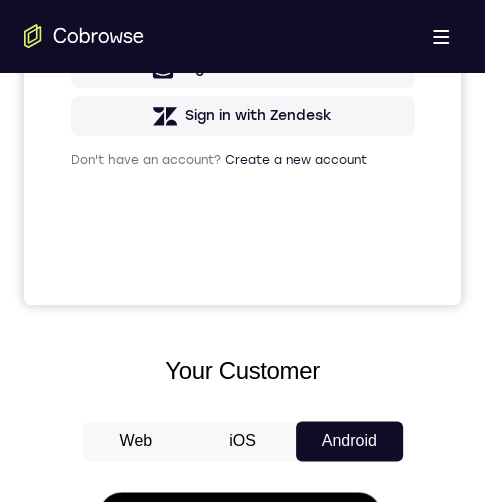 click at bounding box center (241, 787) 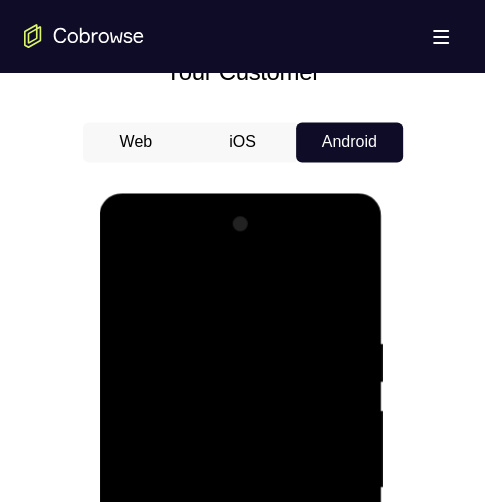 click at bounding box center (241, 488) 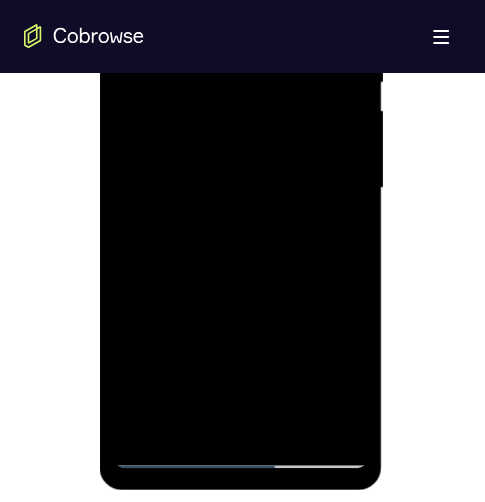 click at bounding box center (241, 188) 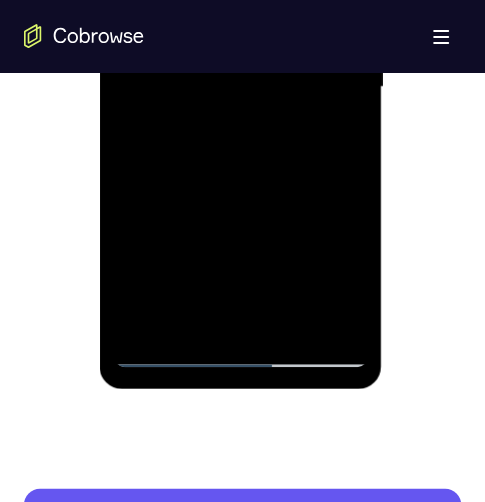 scroll, scrollTop: 1294, scrollLeft: 0, axis: vertical 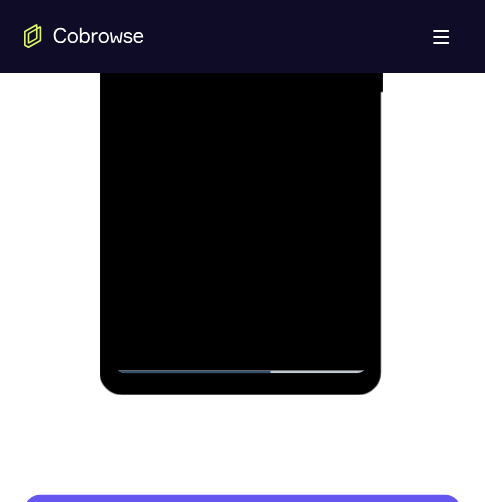 click at bounding box center [241, 94] 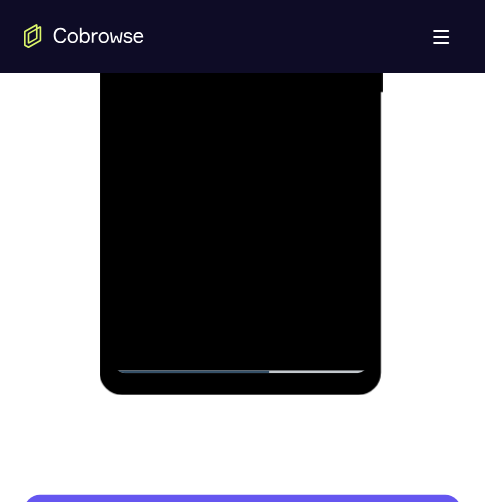 scroll, scrollTop: 1100, scrollLeft: 0, axis: vertical 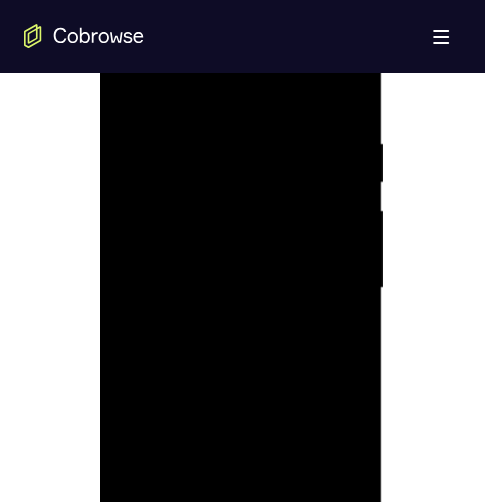click at bounding box center (242, 285) 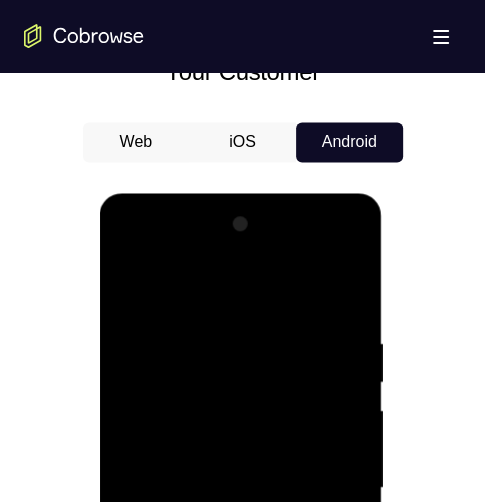 scroll, scrollTop: 1300, scrollLeft: 0, axis: vertical 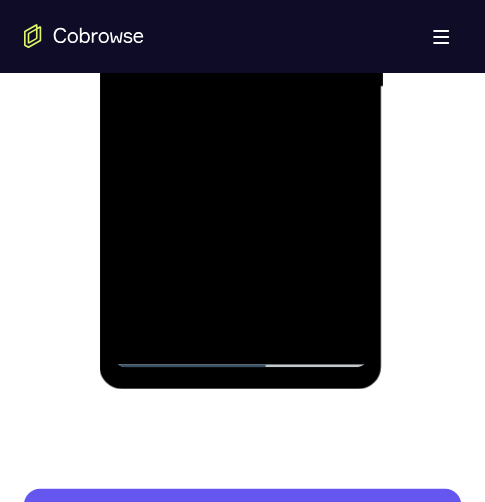 click at bounding box center (241, 88) 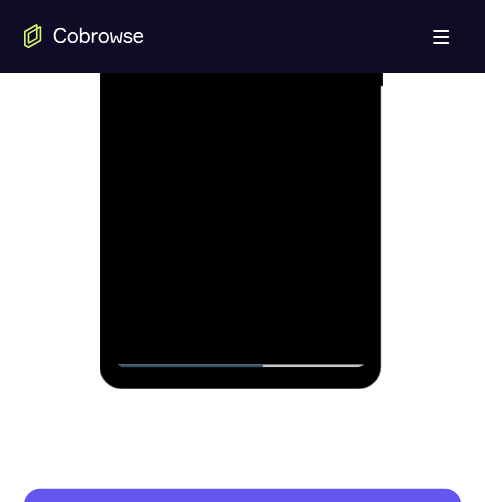 click at bounding box center [241, 88] 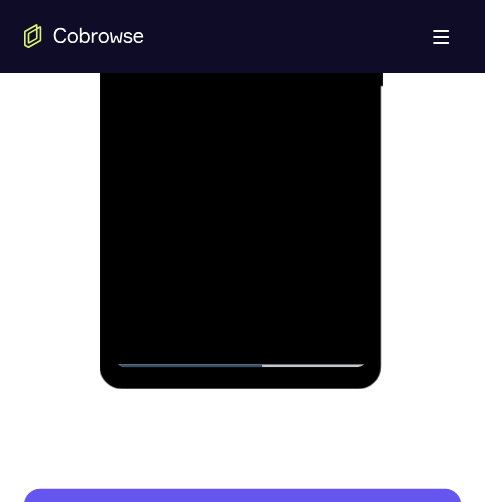 drag, startPoint x: 280, startPoint y: 192, endPoint x: 256, endPoint y: 74, distance: 120.41595 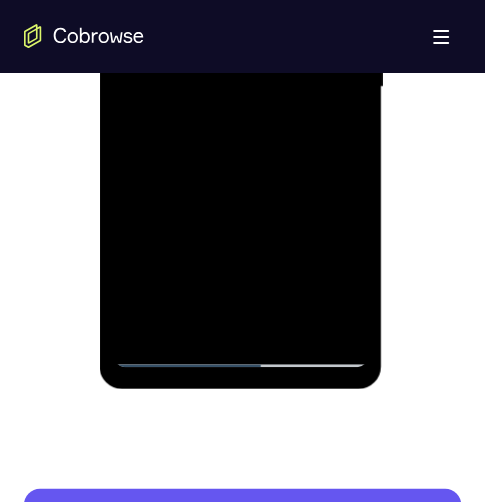click at bounding box center (241, 88) 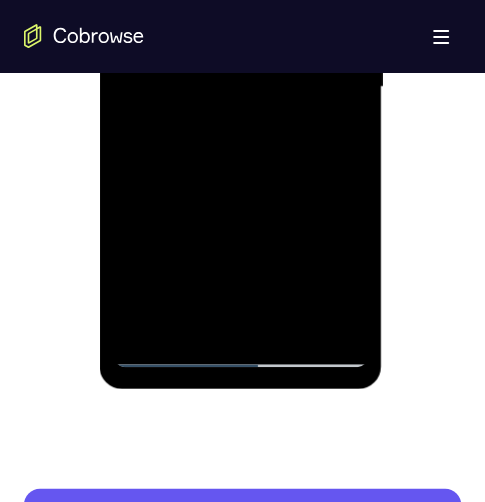 click at bounding box center [241, 88] 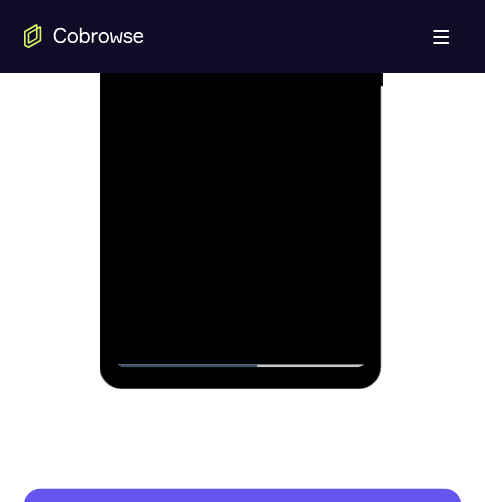 scroll, scrollTop: 1333, scrollLeft: 0, axis: vertical 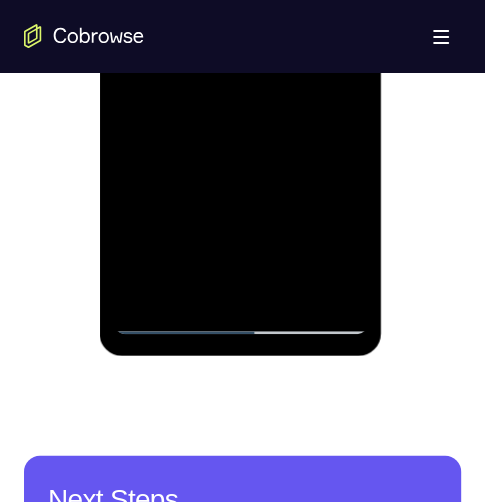drag, startPoint x: 223, startPoint y: 52, endPoint x: 229, endPoint y: -56, distance: 108.16654 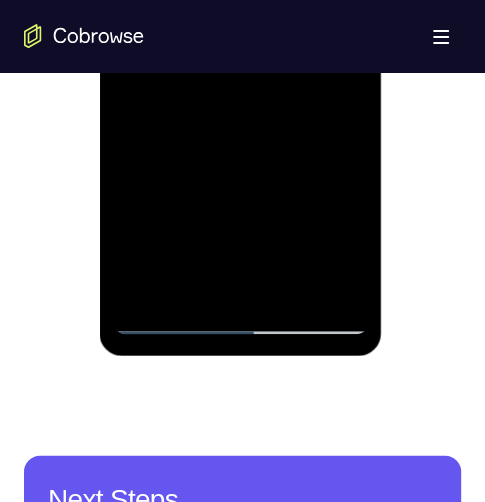 drag, startPoint x: 260, startPoint y: 82, endPoint x: 259, endPoint y: -122, distance: 204.00246 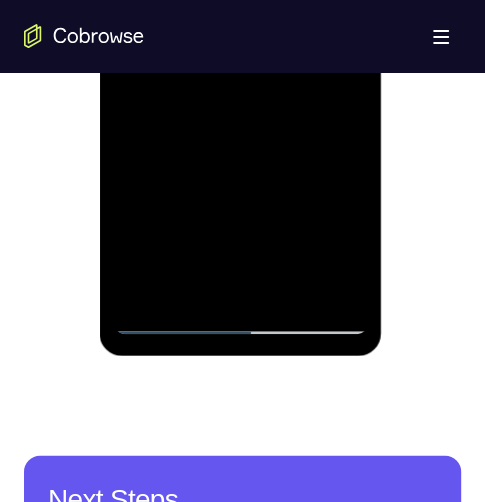 drag, startPoint x: 264, startPoint y: 138, endPoint x: 279, endPoint y: -96, distance: 234.48027 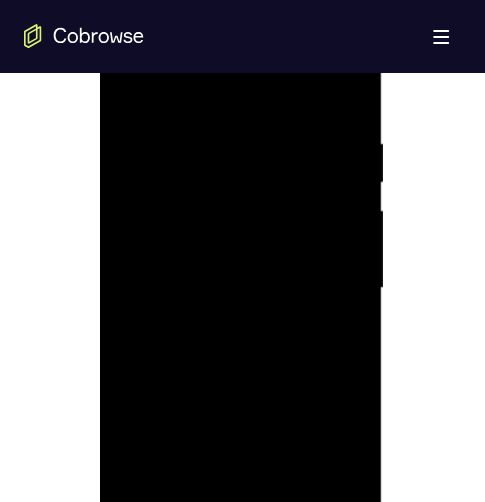 drag, startPoint x: 251, startPoint y: 301, endPoint x: 256, endPoint y: 88, distance: 213.05867 